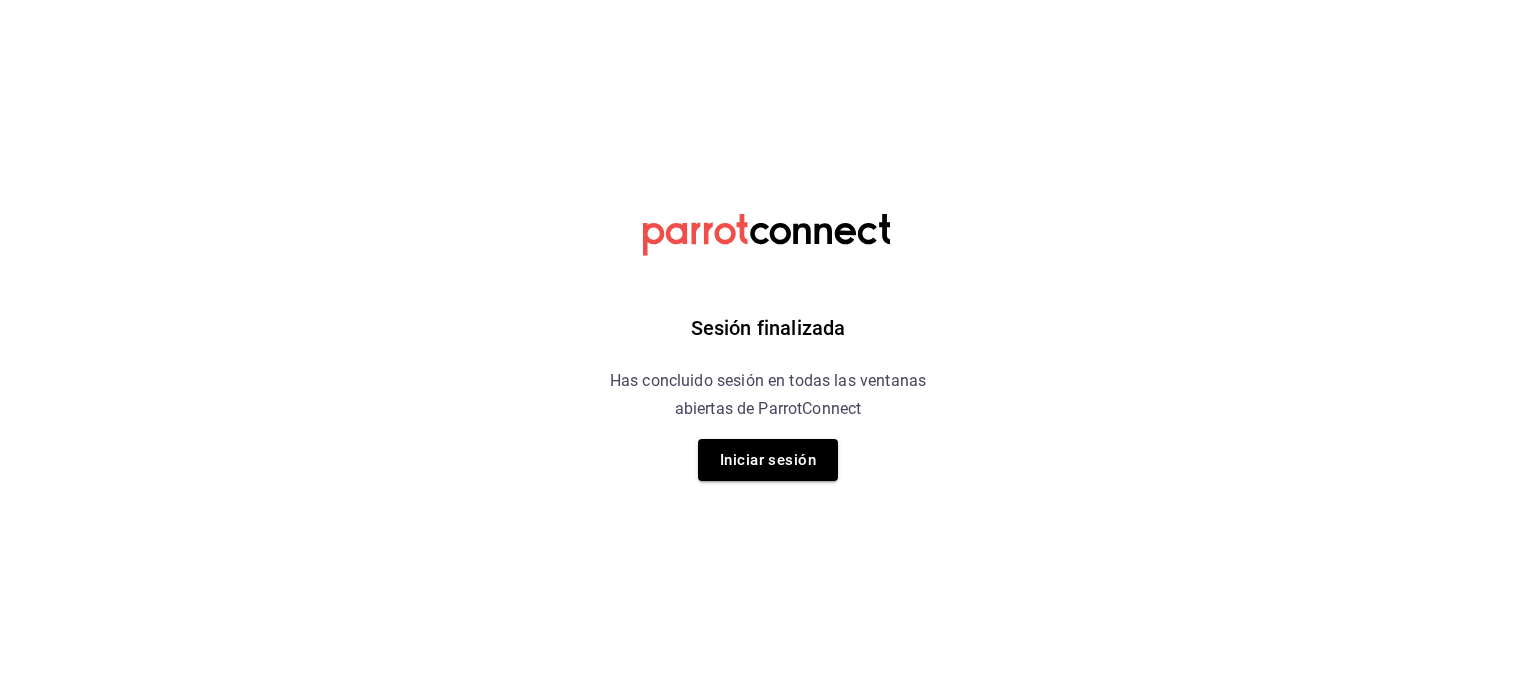 scroll, scrollTop: 0, scrollLeft: 0, axis: both 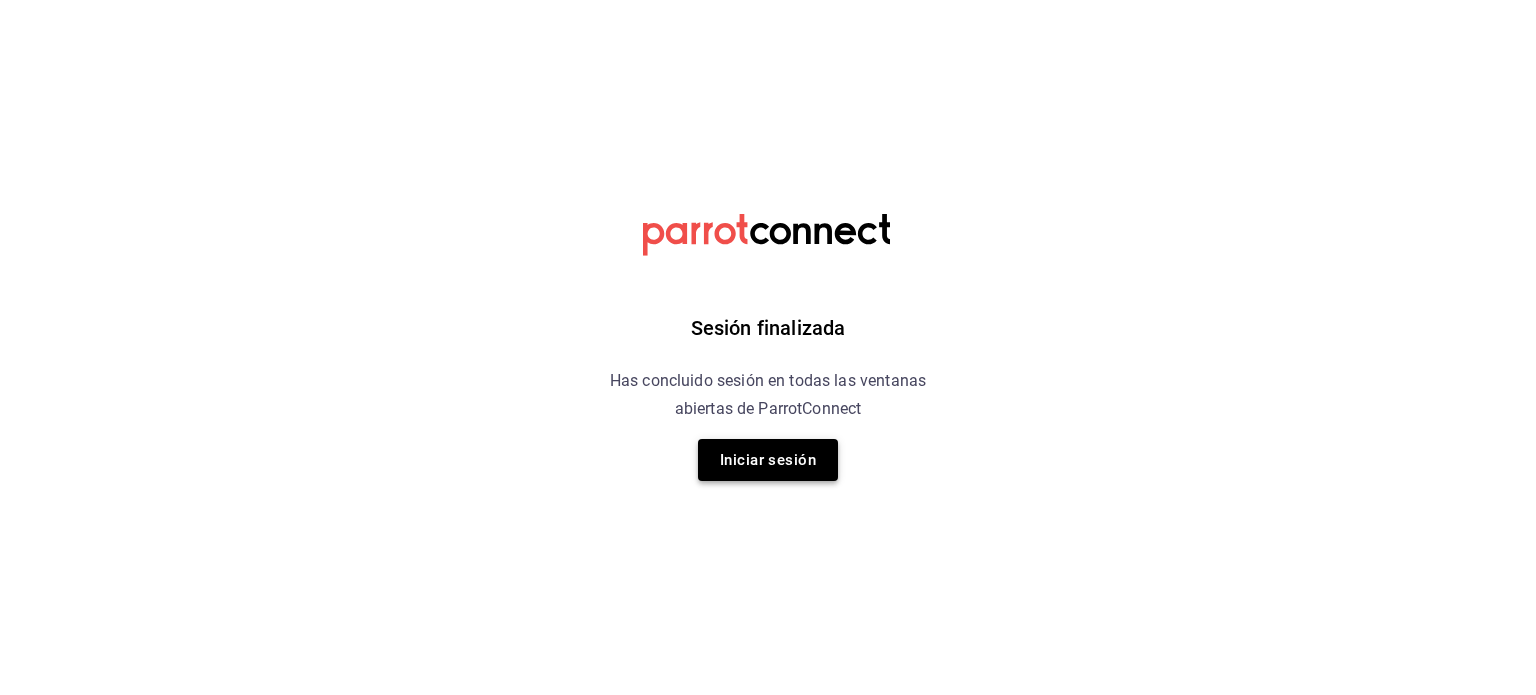 click on "Iniciar sesión" at bounding box center (768, 460) 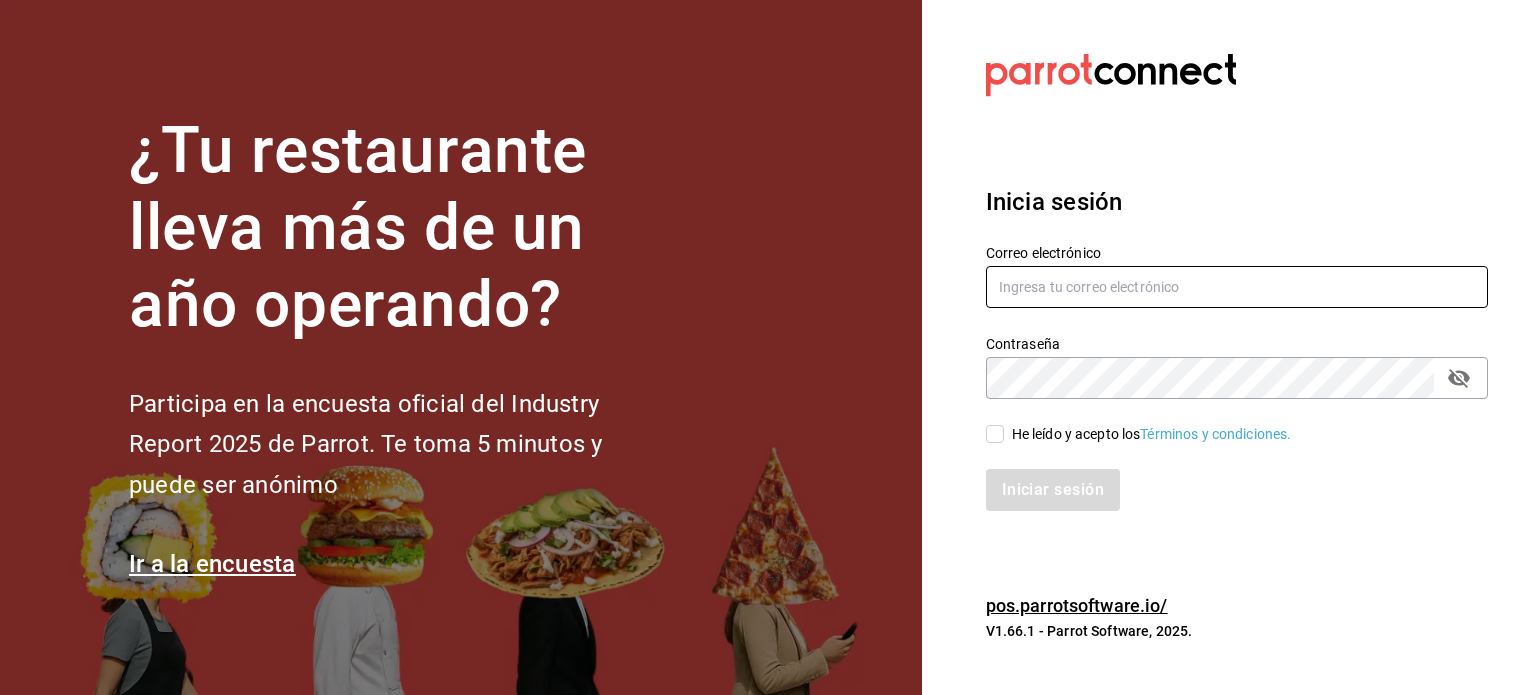 type on "operacioncocina@cafedelprofesor.mx" 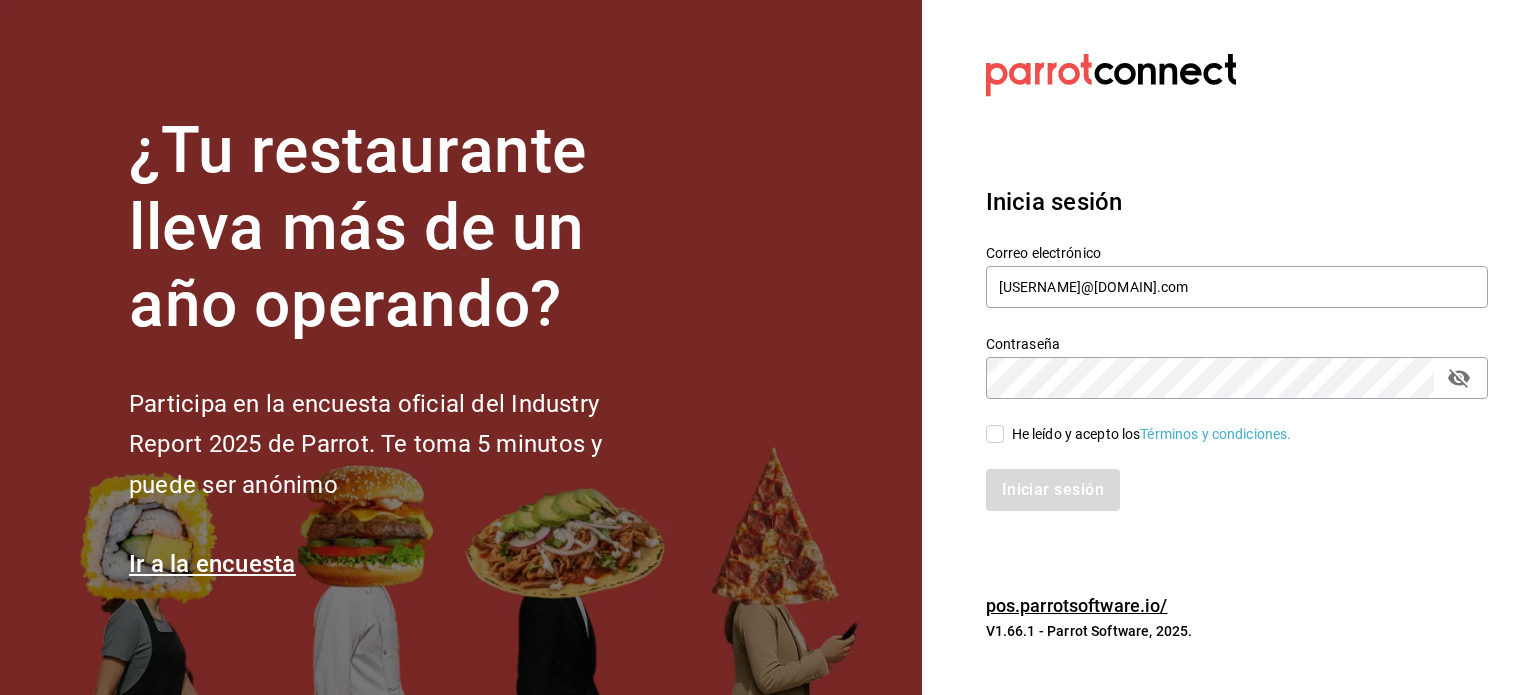 click on "He leído y acepto los  Términos y condiciones." at bounding box center (995, 434) 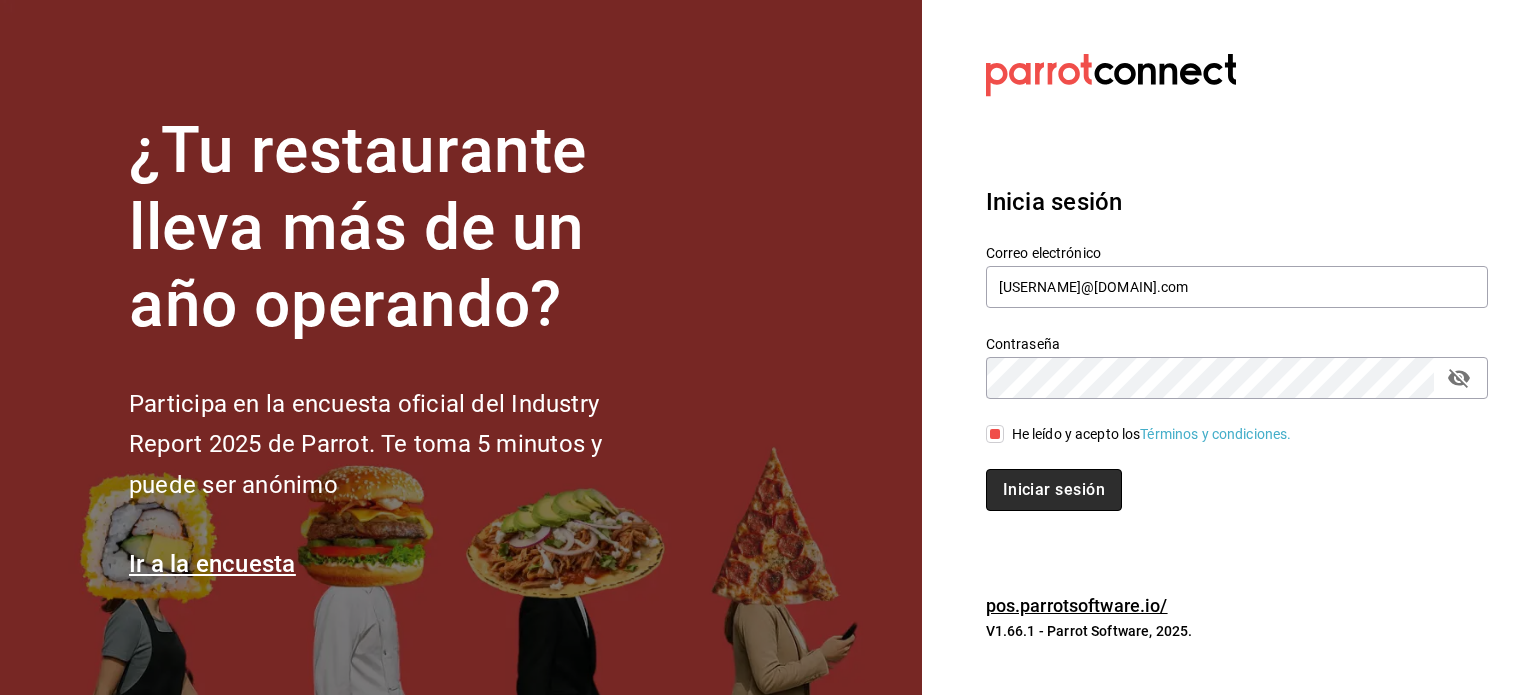 click on "Iniciar sesión" at bounding box center (1054, 490) 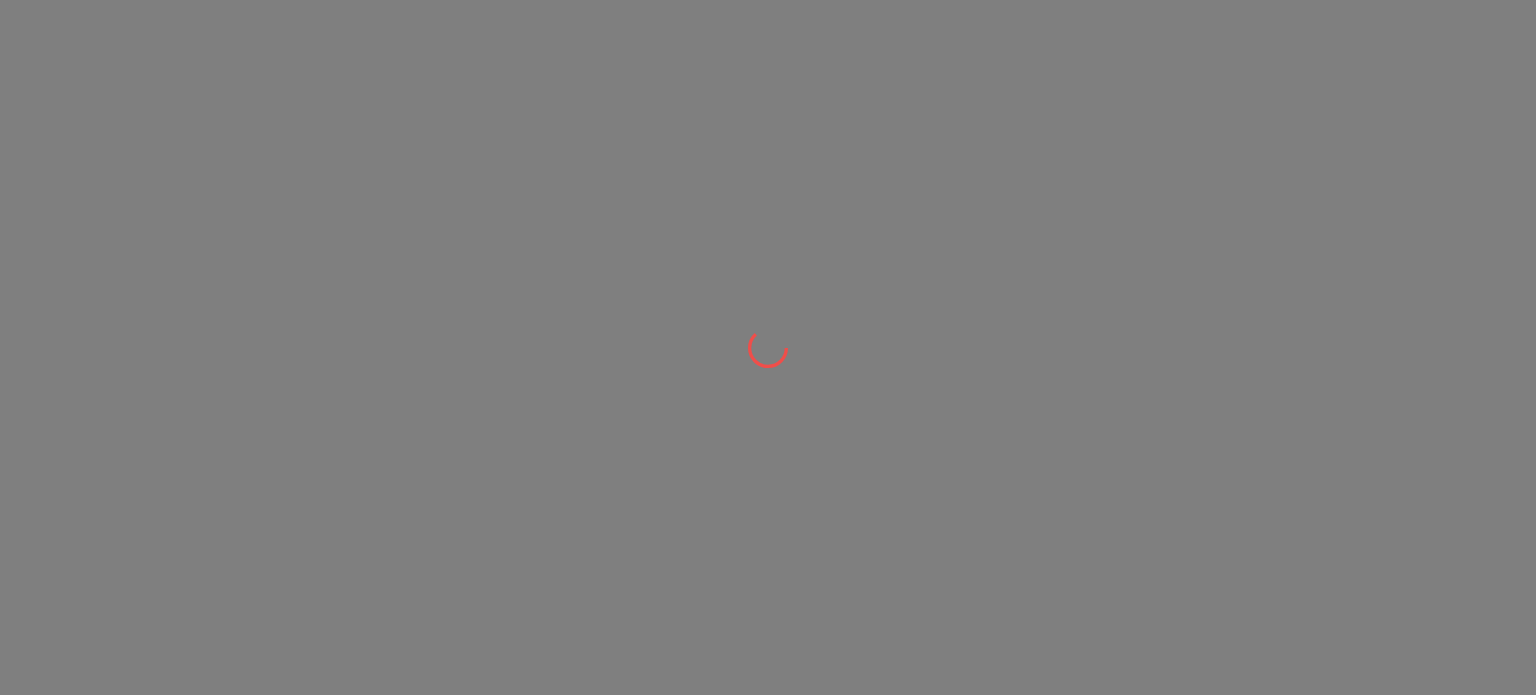 scroll, scrollTop: 0, scrollLeft: 0, axis: both 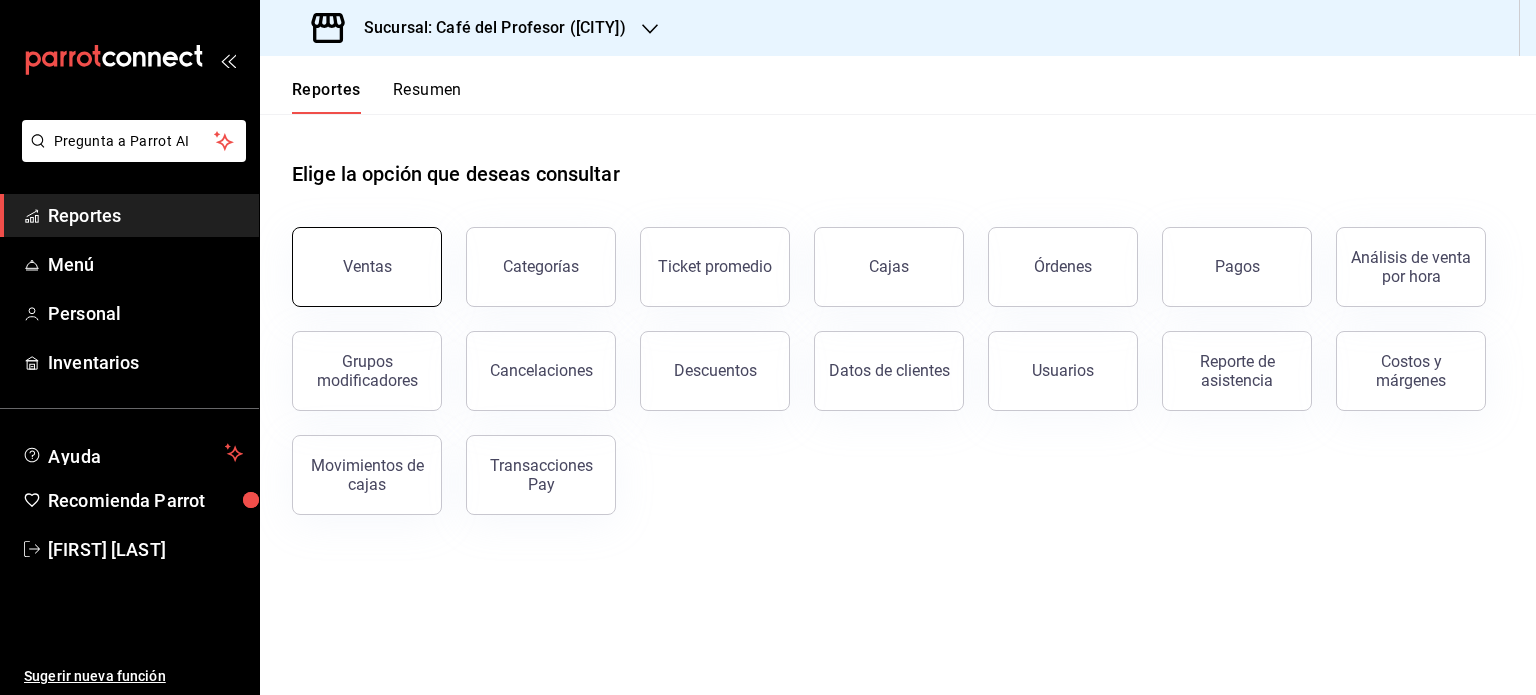 click on "Ventas" at bounding box center [367, 266] 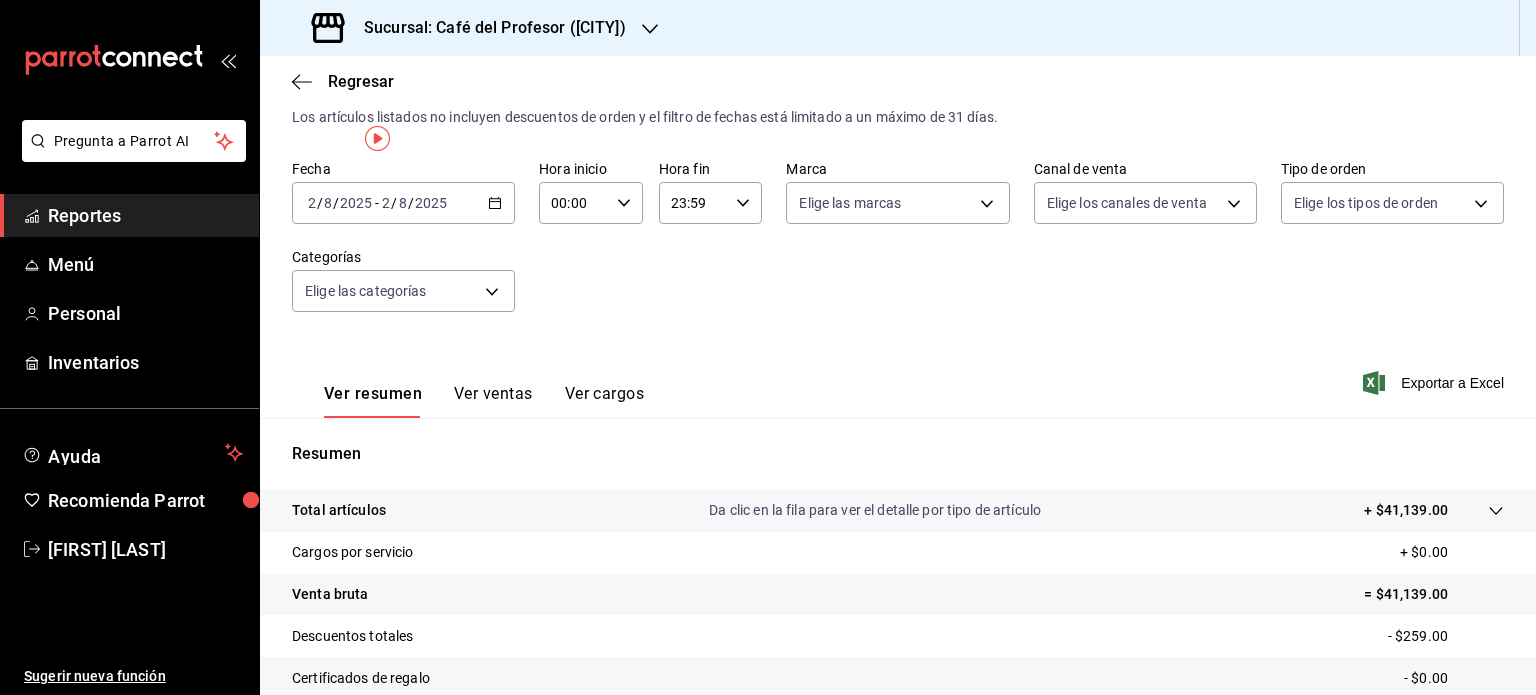 scroll, scrollTop: 0, scrollLeft: 0, axis: both 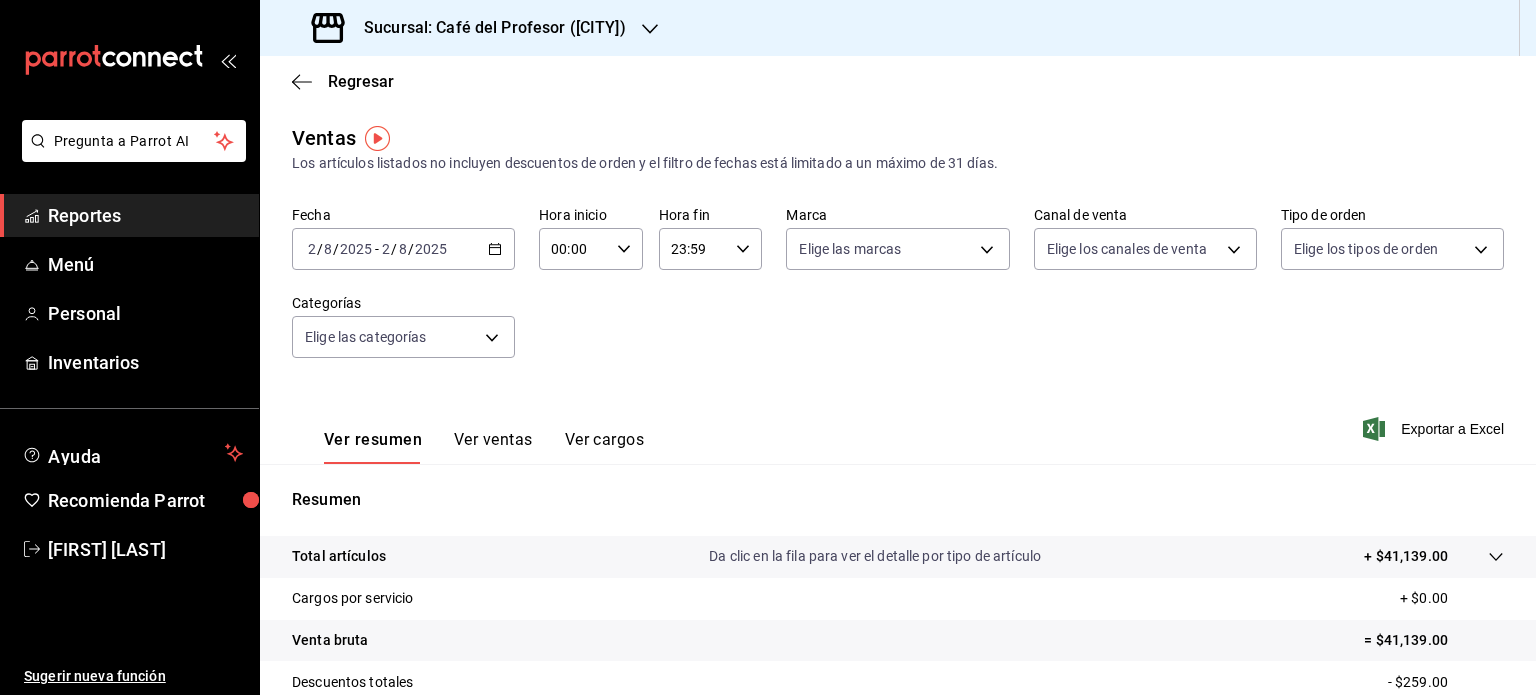 click 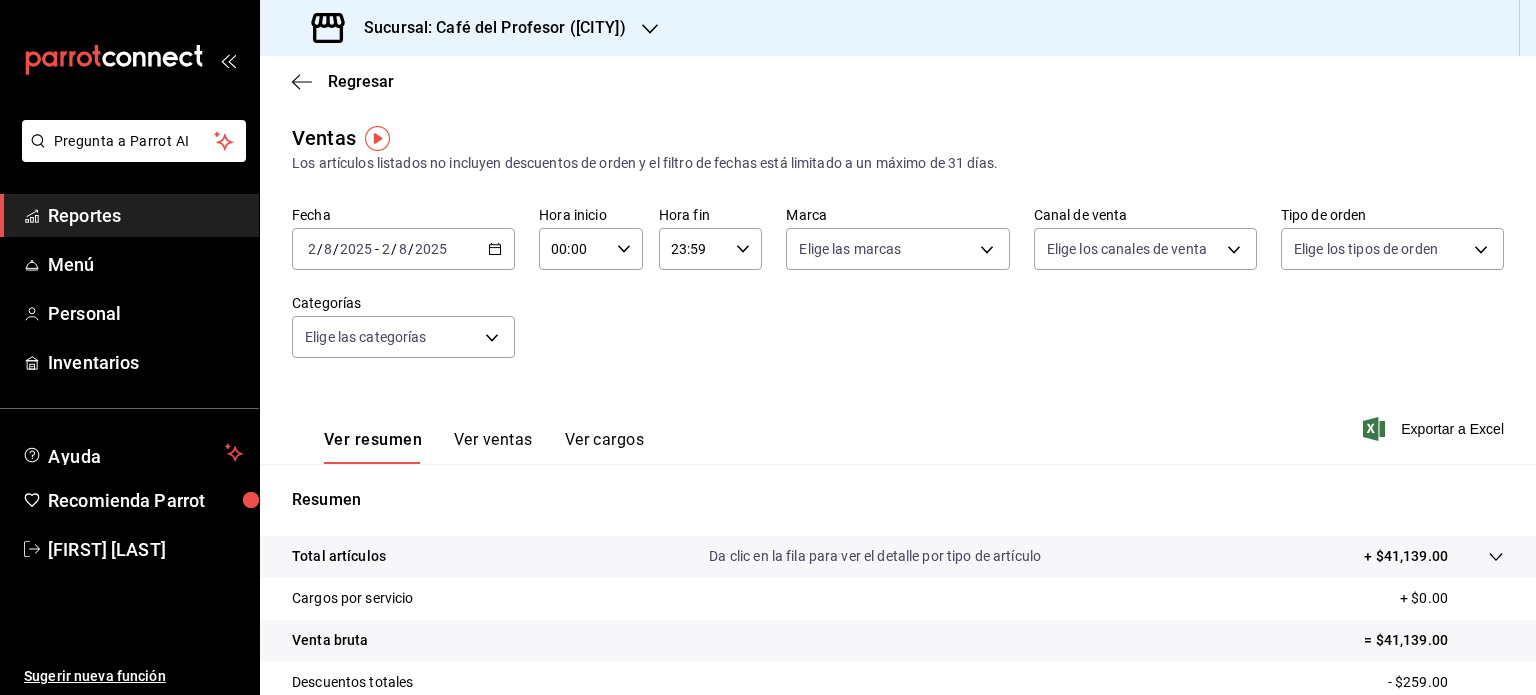 click 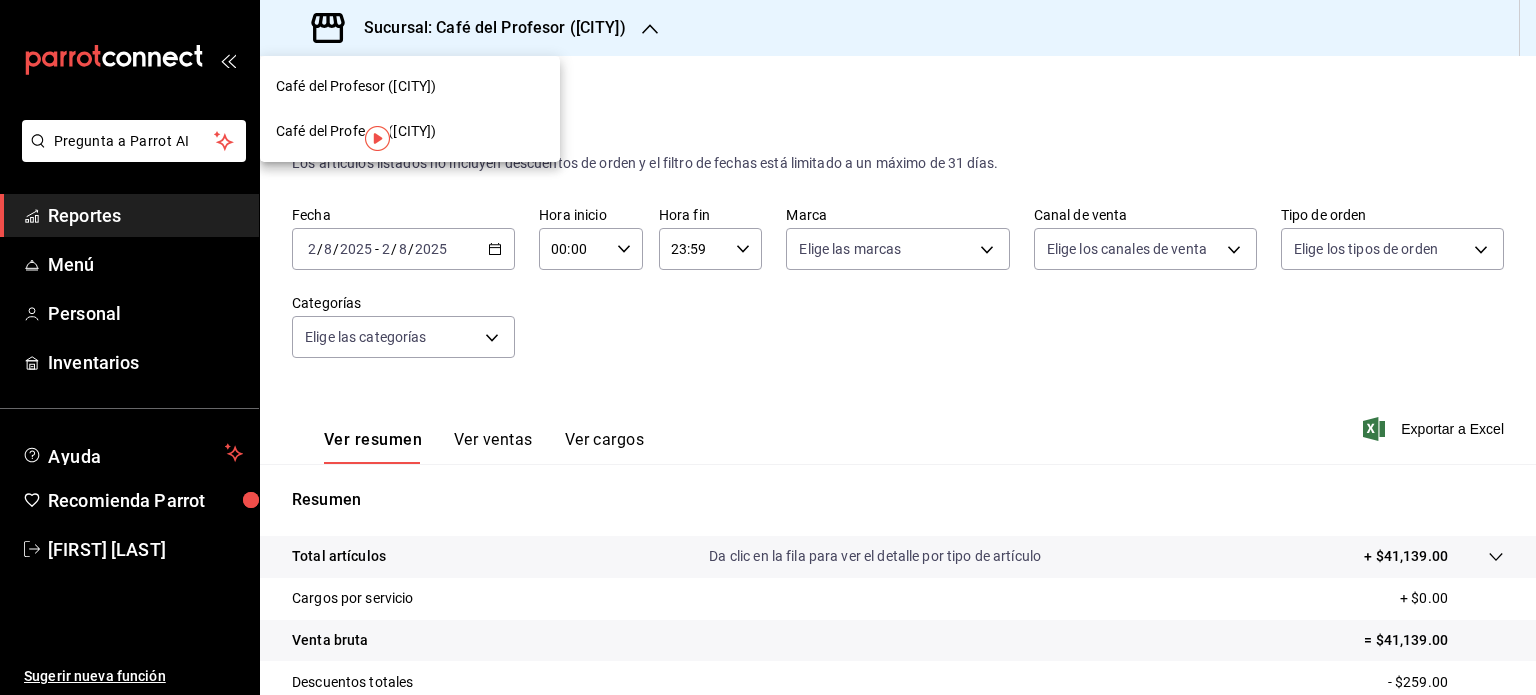 click on "Café del Profesor (Acanceh)" at bounding box center [410, 131] 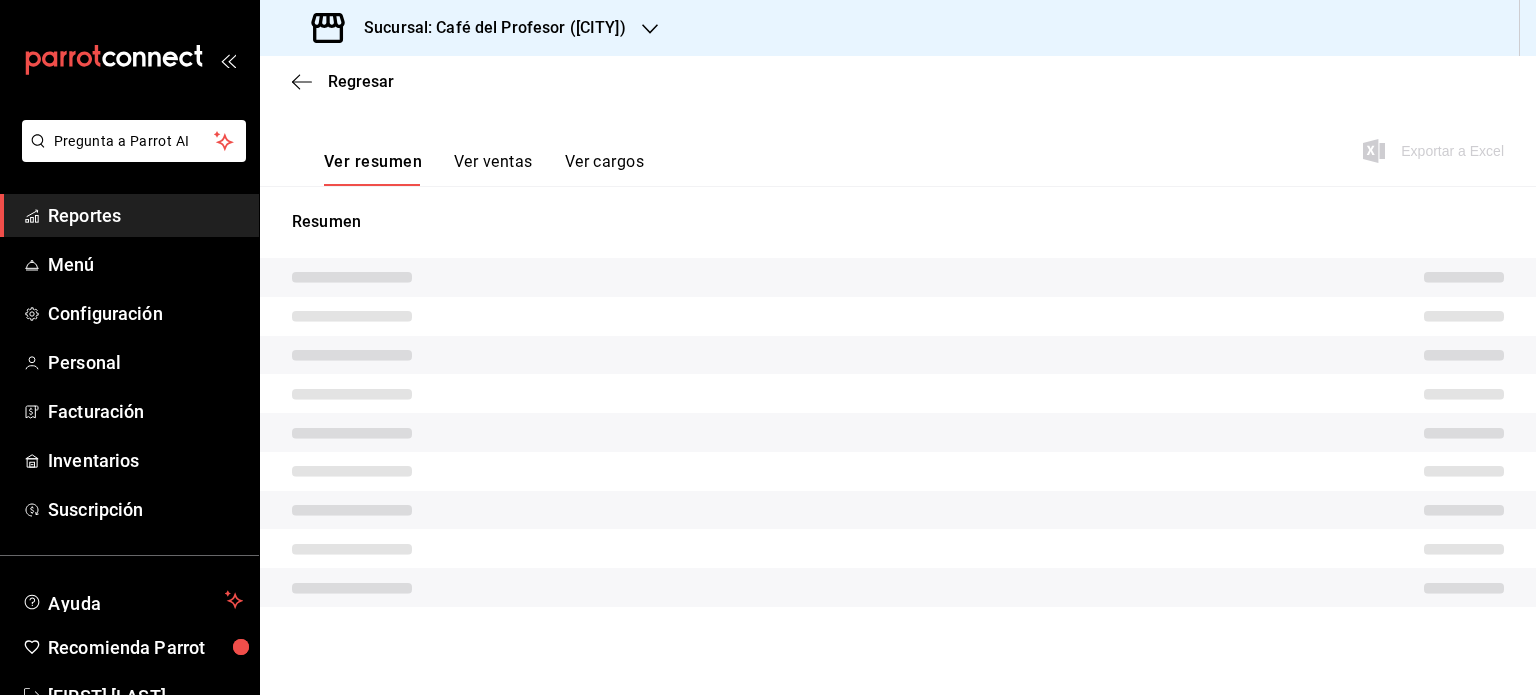 scroll, scrollTop: 0, scrollLeft: 0, axis: both 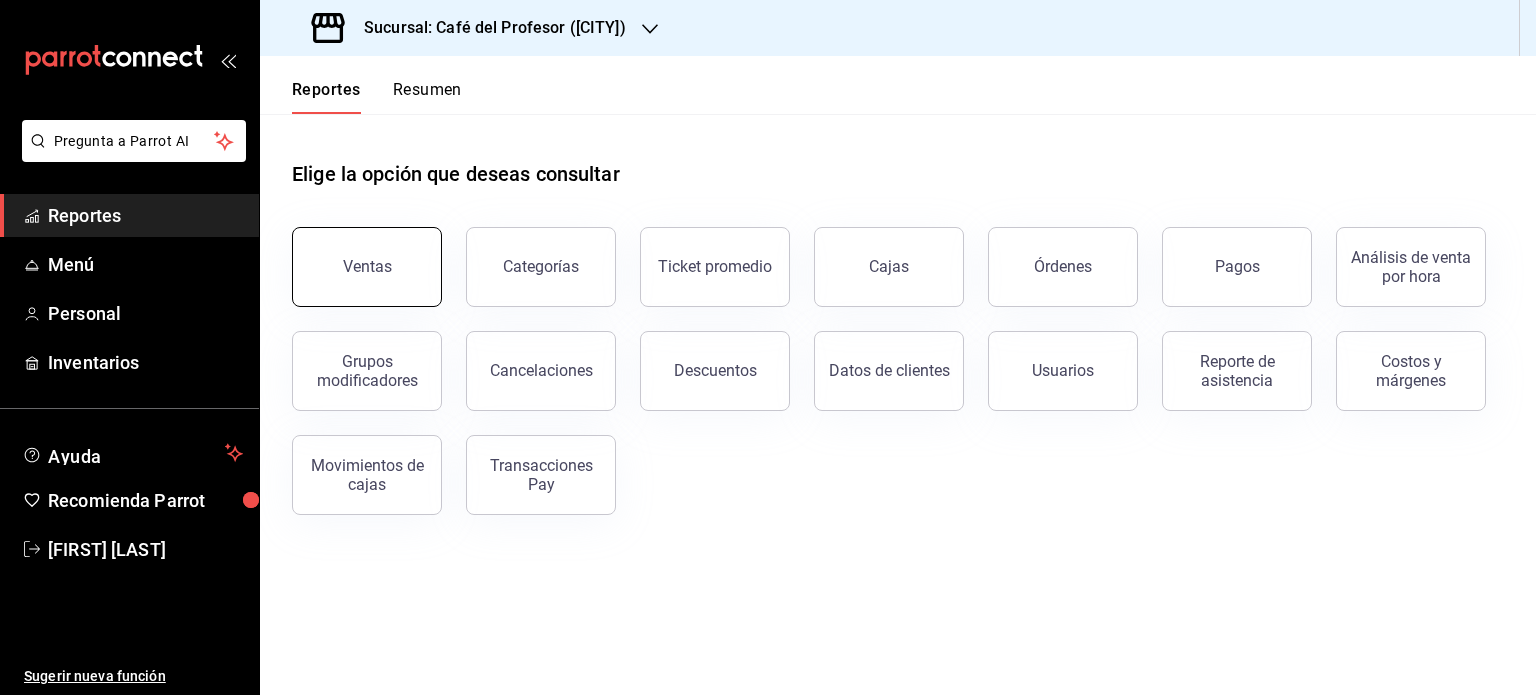 click on "Ventas" at bounding box center (367, 267) 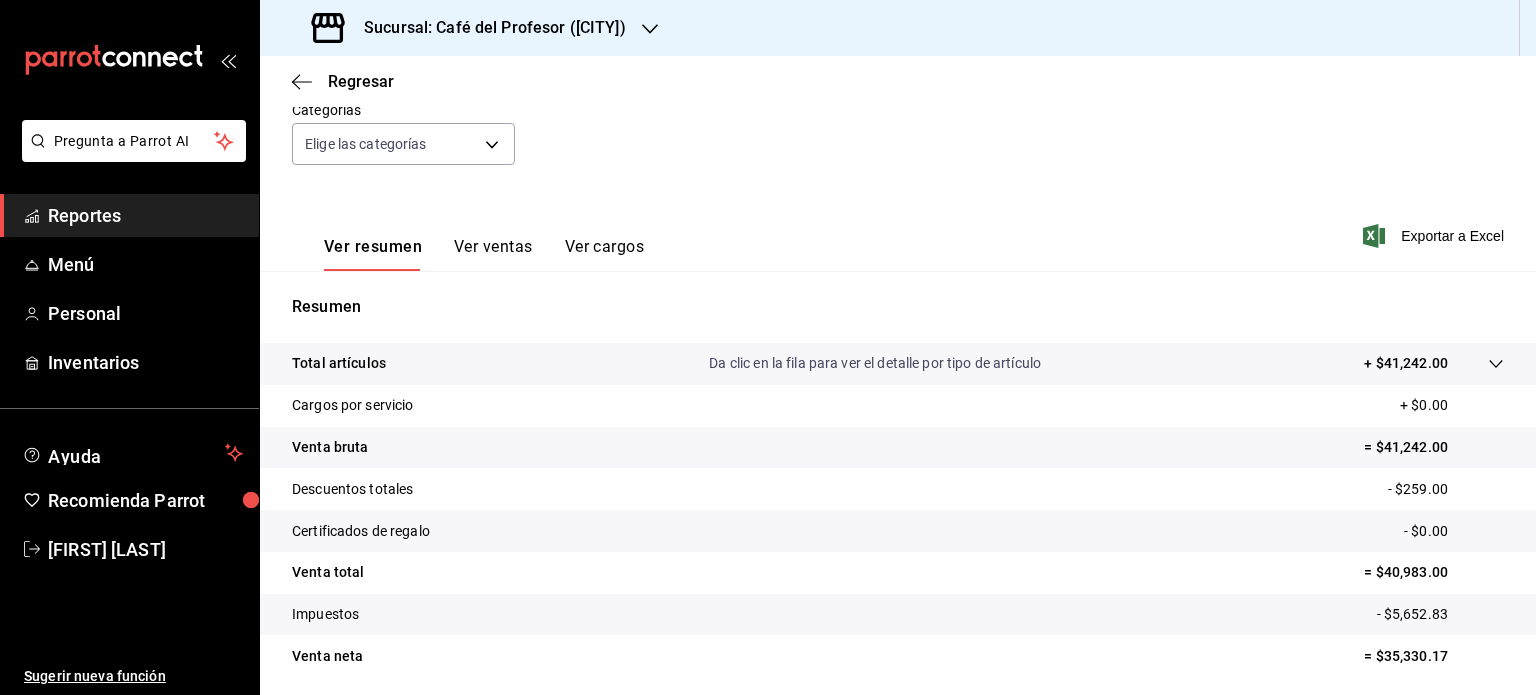 scroll, scrollTop: 195, scrollLeft: 0, axis: vertical 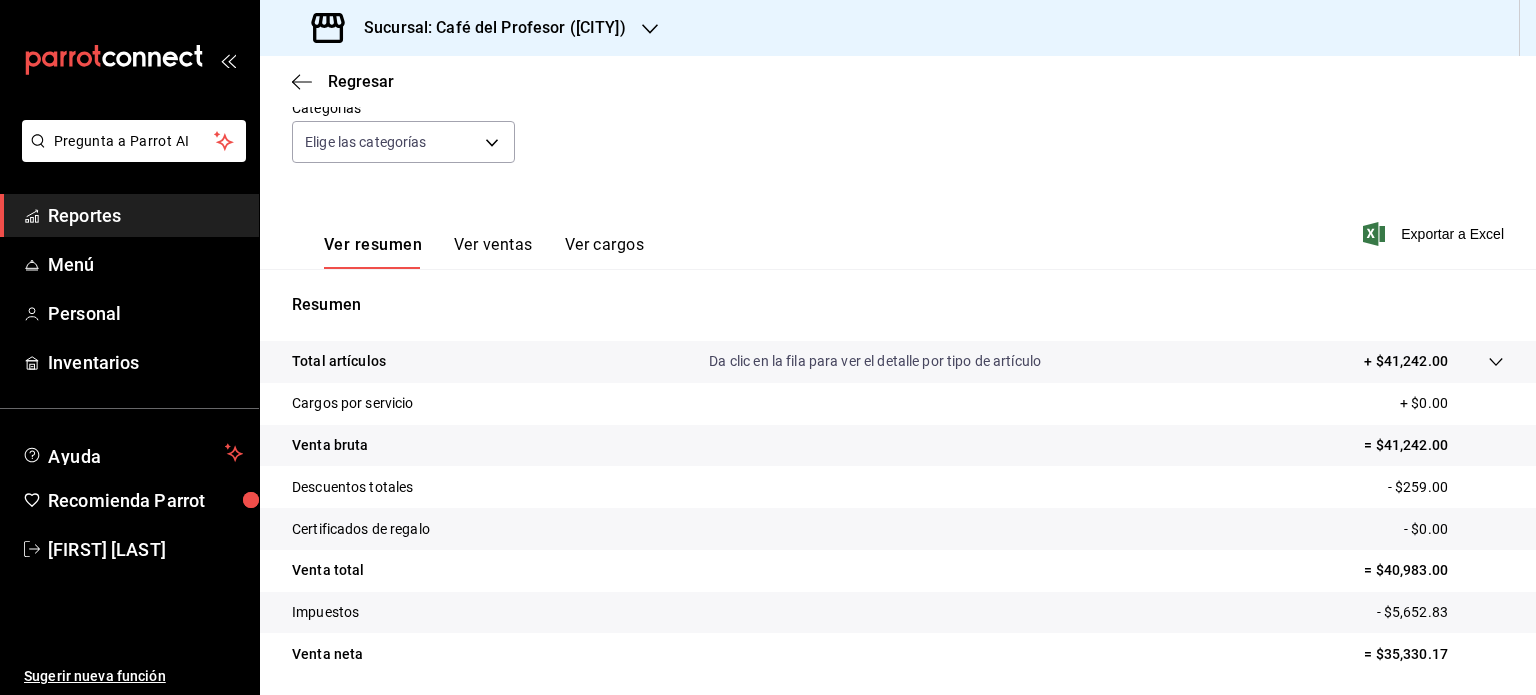 click 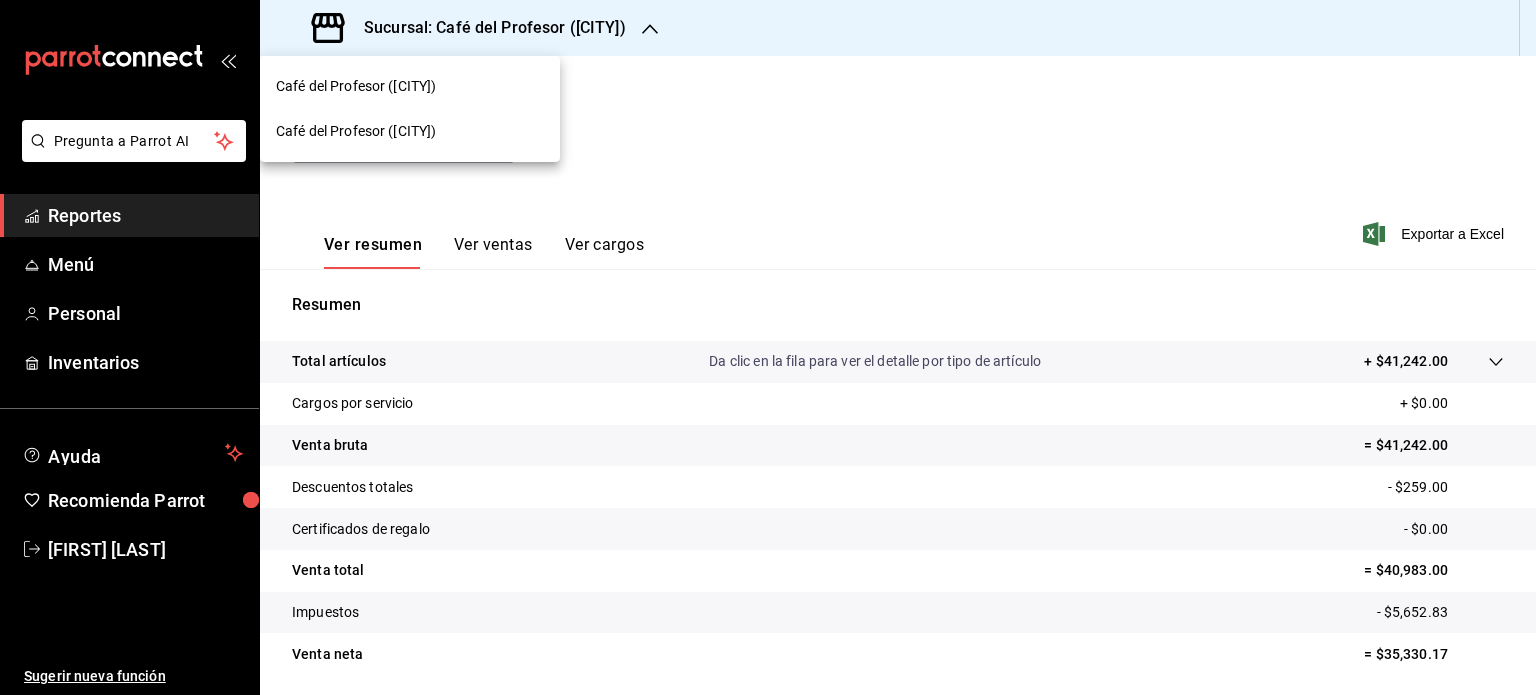 click on "Café del Profesor ([CITY])" at bounding box center (356, 131) 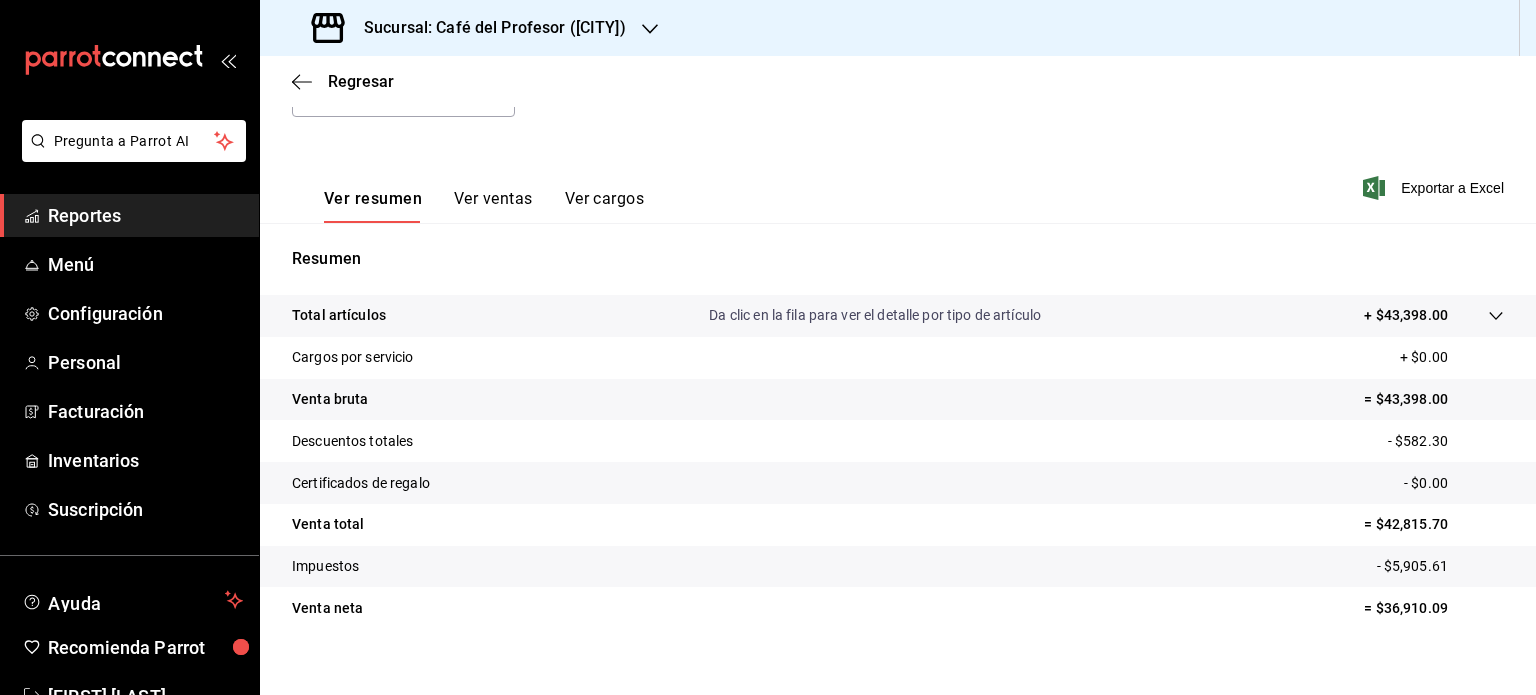 scroll, scrollTop: 243, scrollLeft: 0, axis: vertical 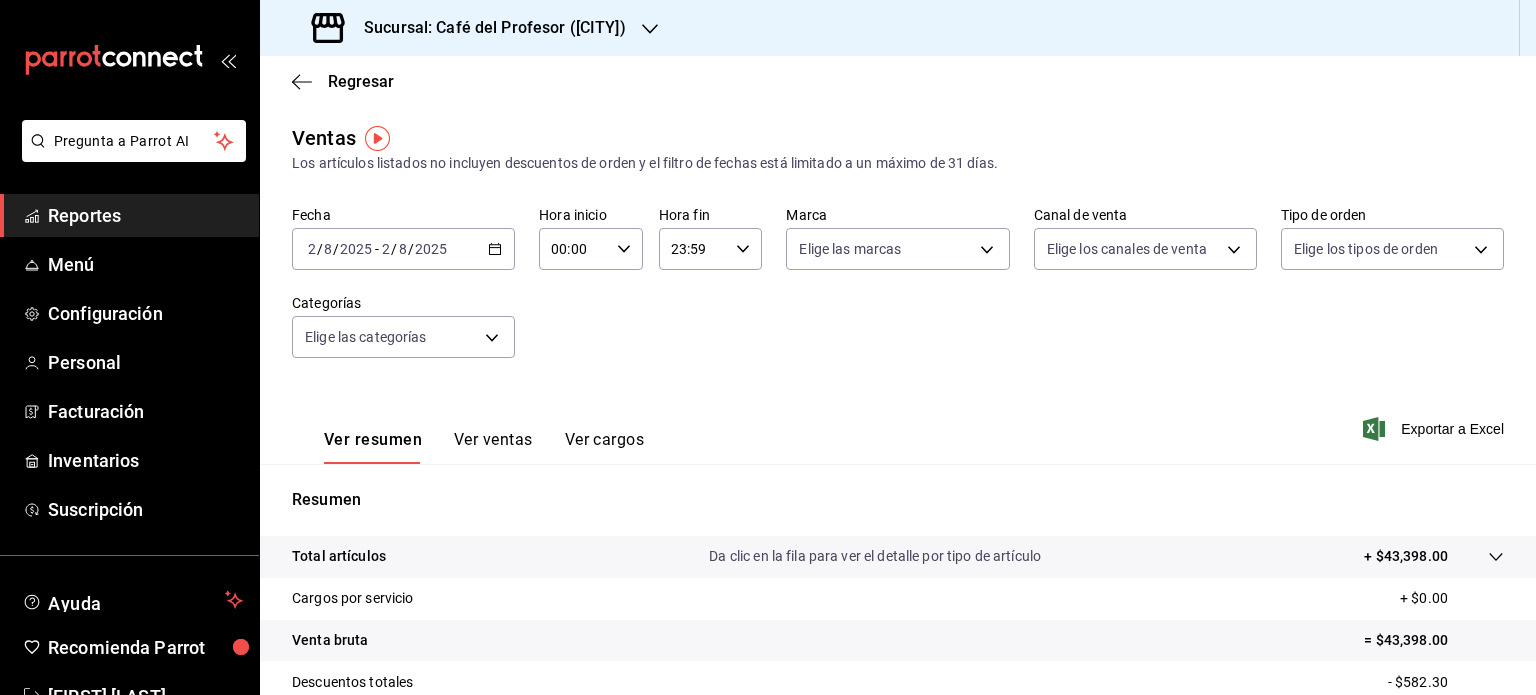 click on "Reportes" at bounding box center (145, 215) 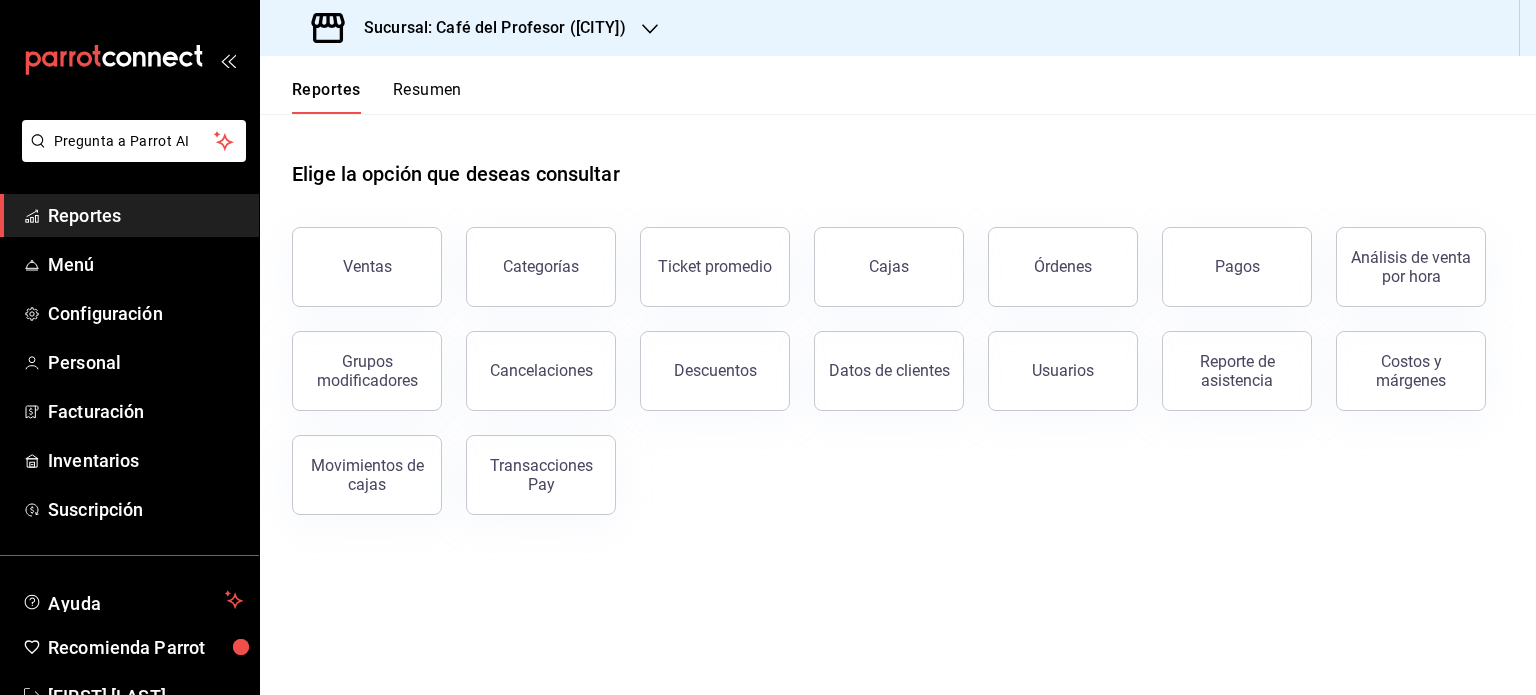 click on "Resumen" at bounding box center (427, 97) 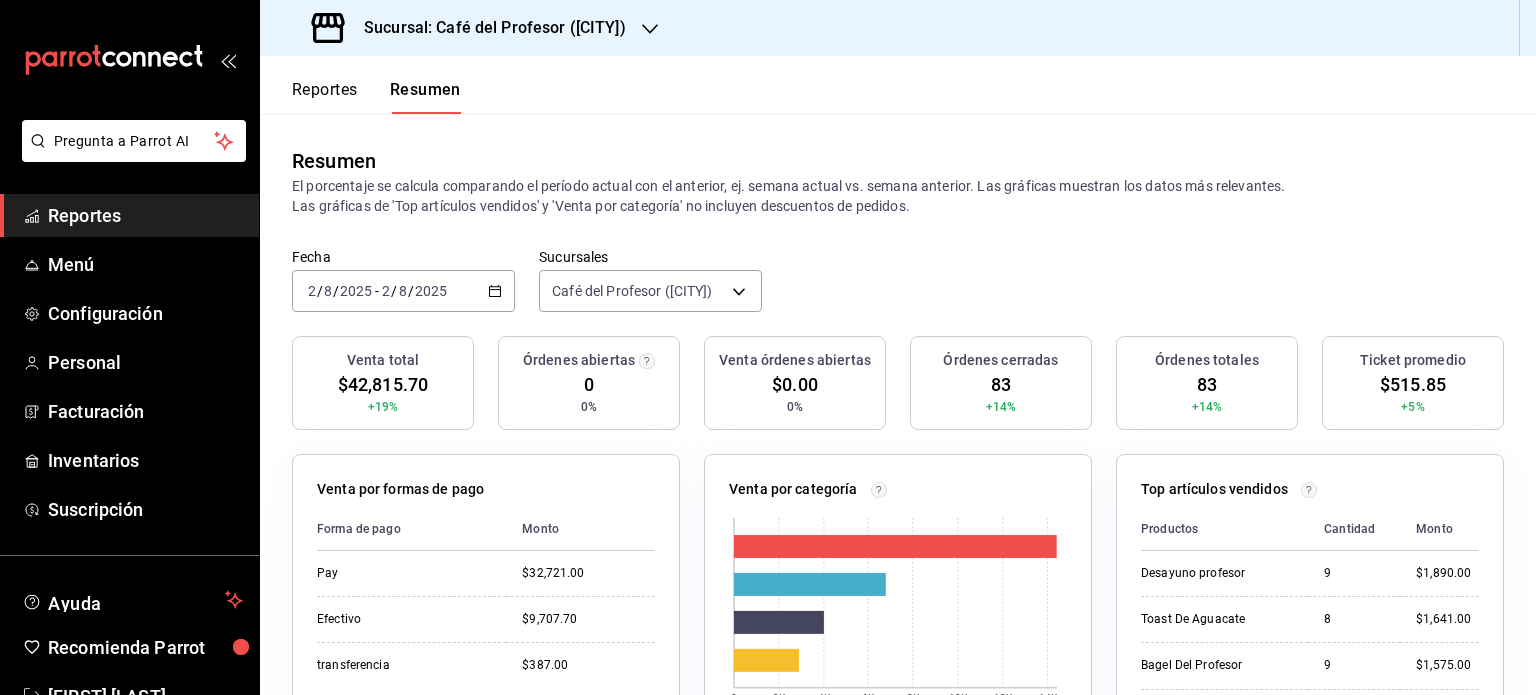 click 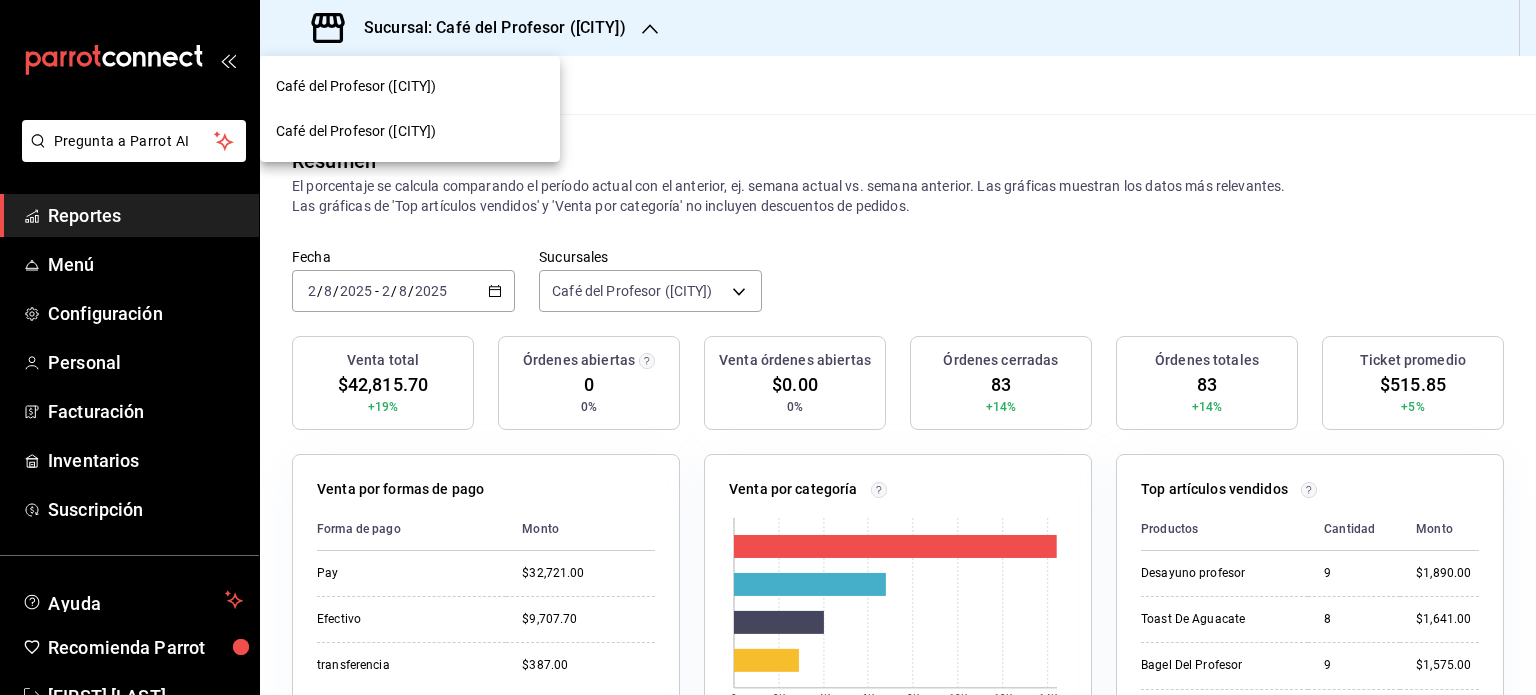 click on "Café del Profesor ([CITY])" at bounding box center (410, 86) 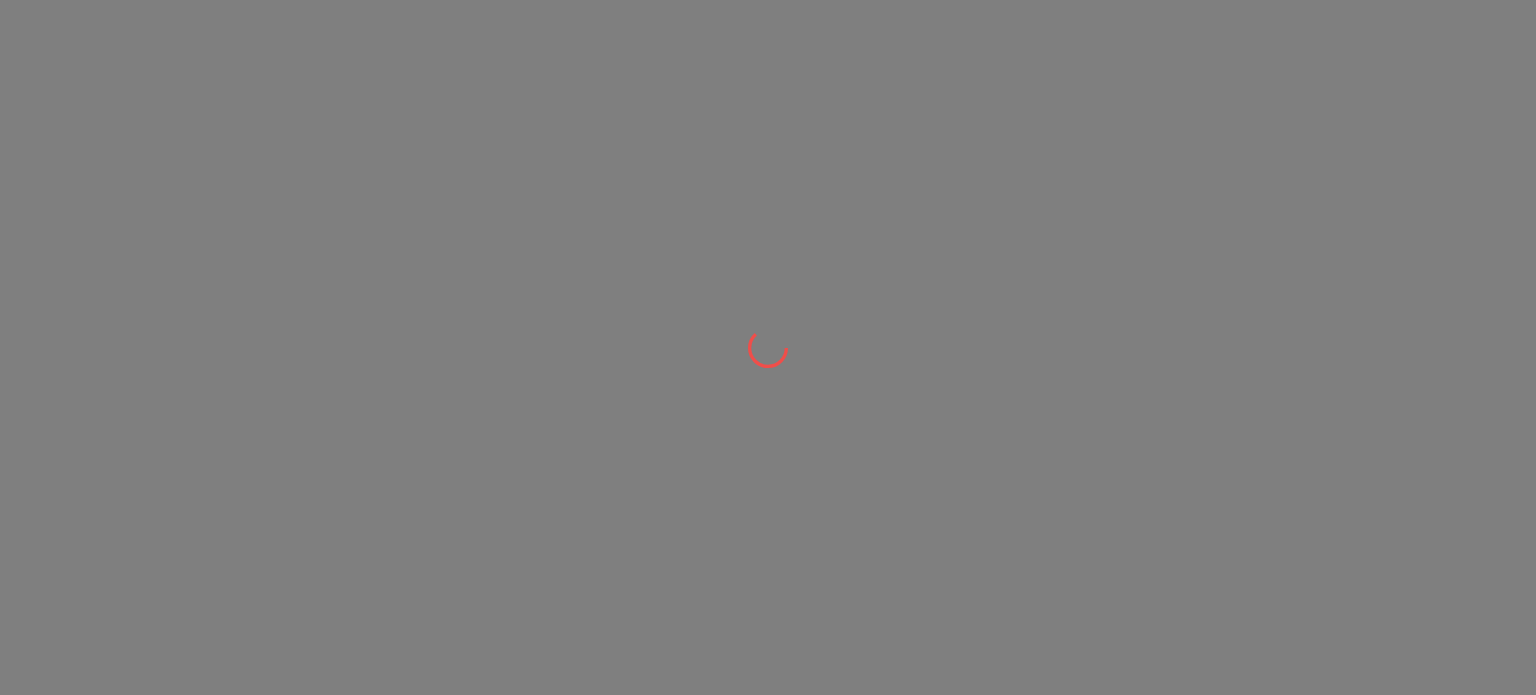 scroll, scrollTop: 0, scrollLeft: 0, axis: both 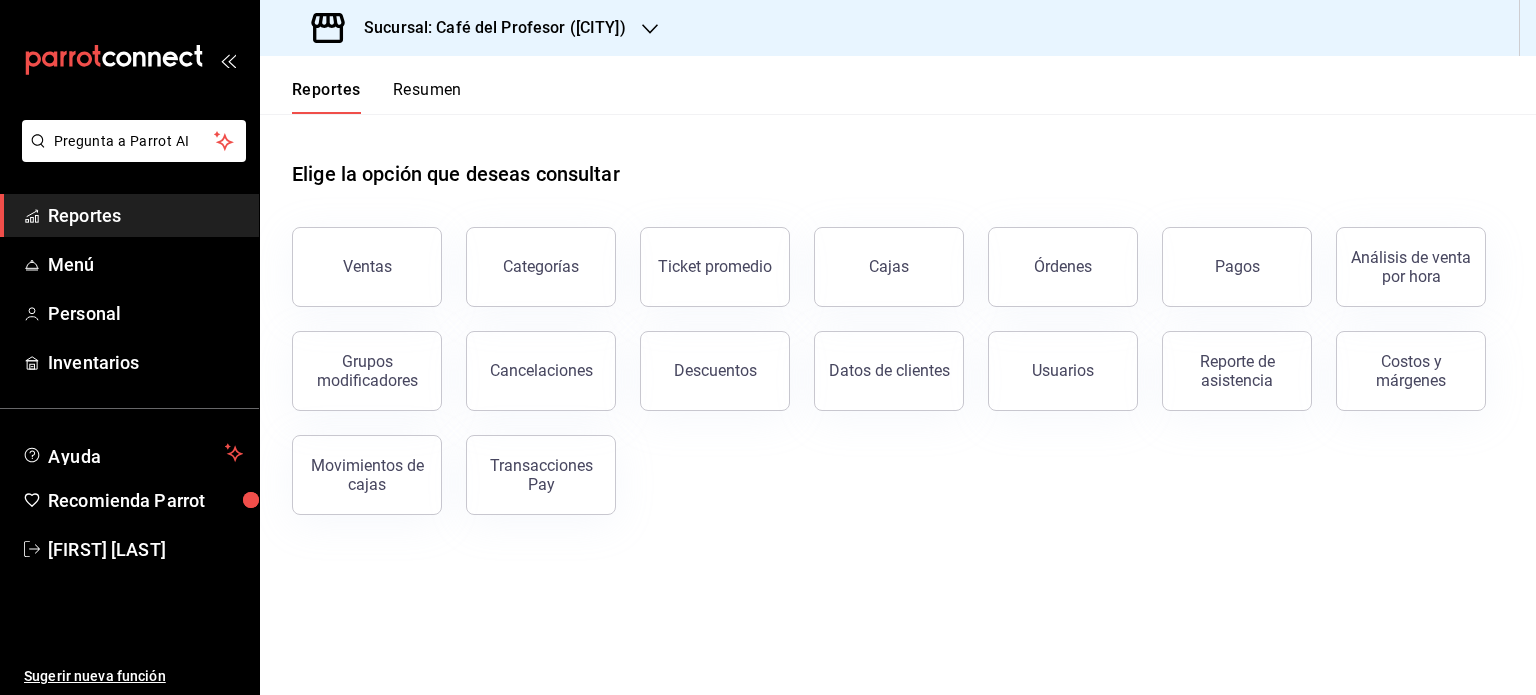 click 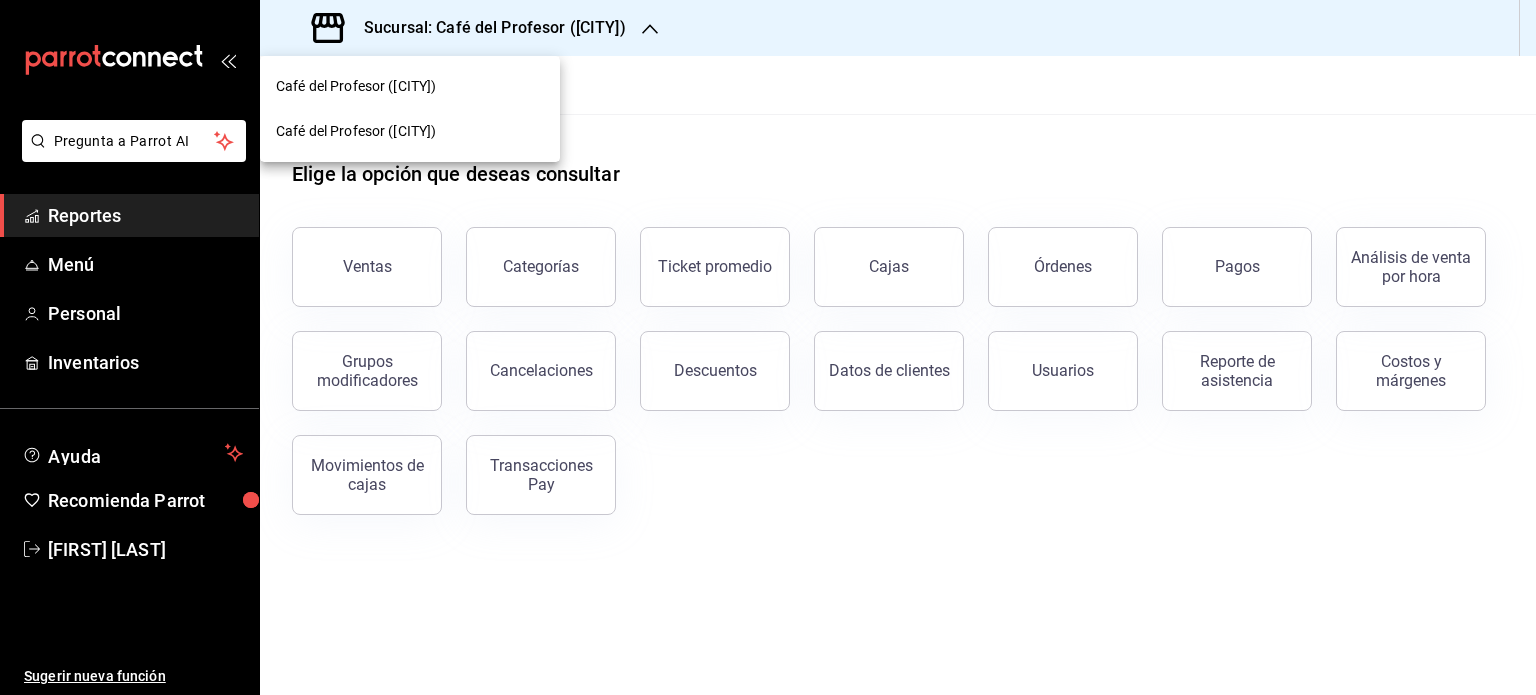 click on "Café del Profesor ([CITY])" at bounding box center [410, 86] 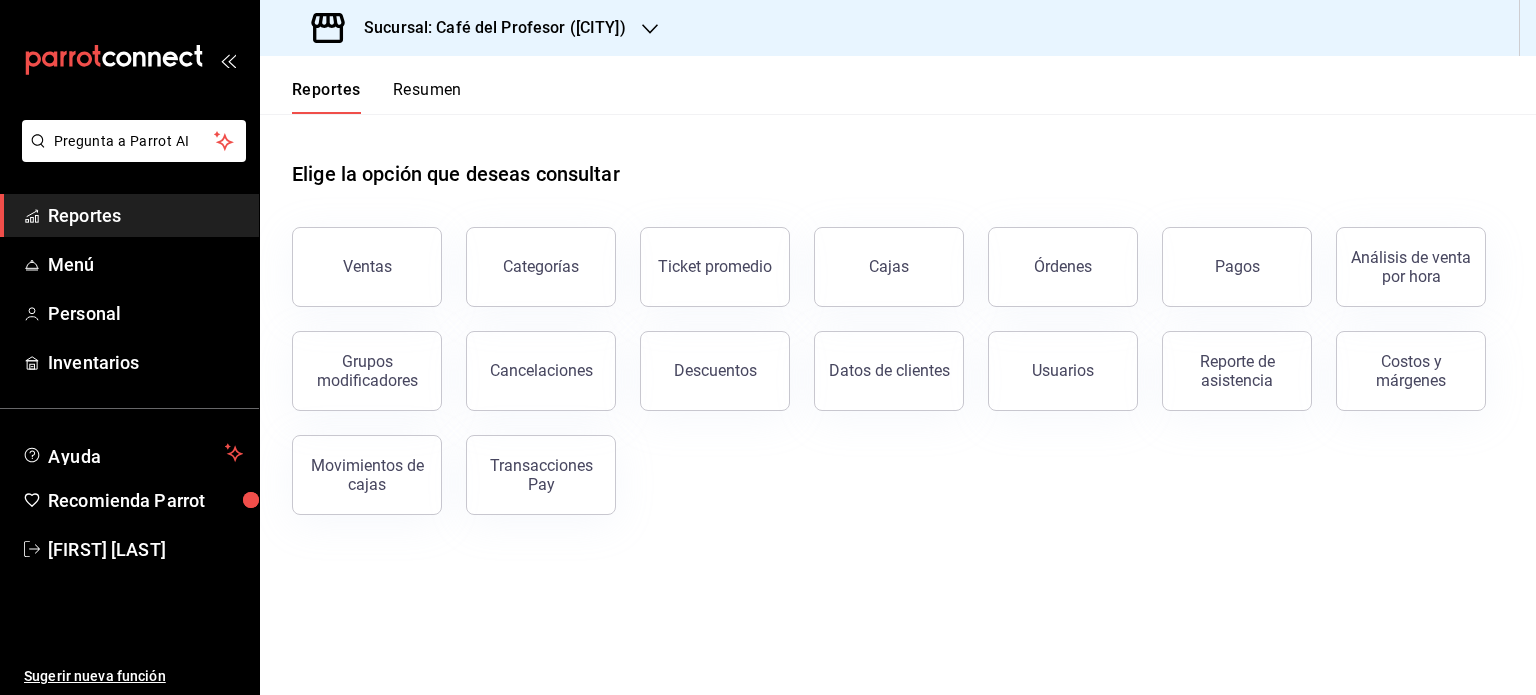 click on "Resumen" at bounding box center [427, 97] 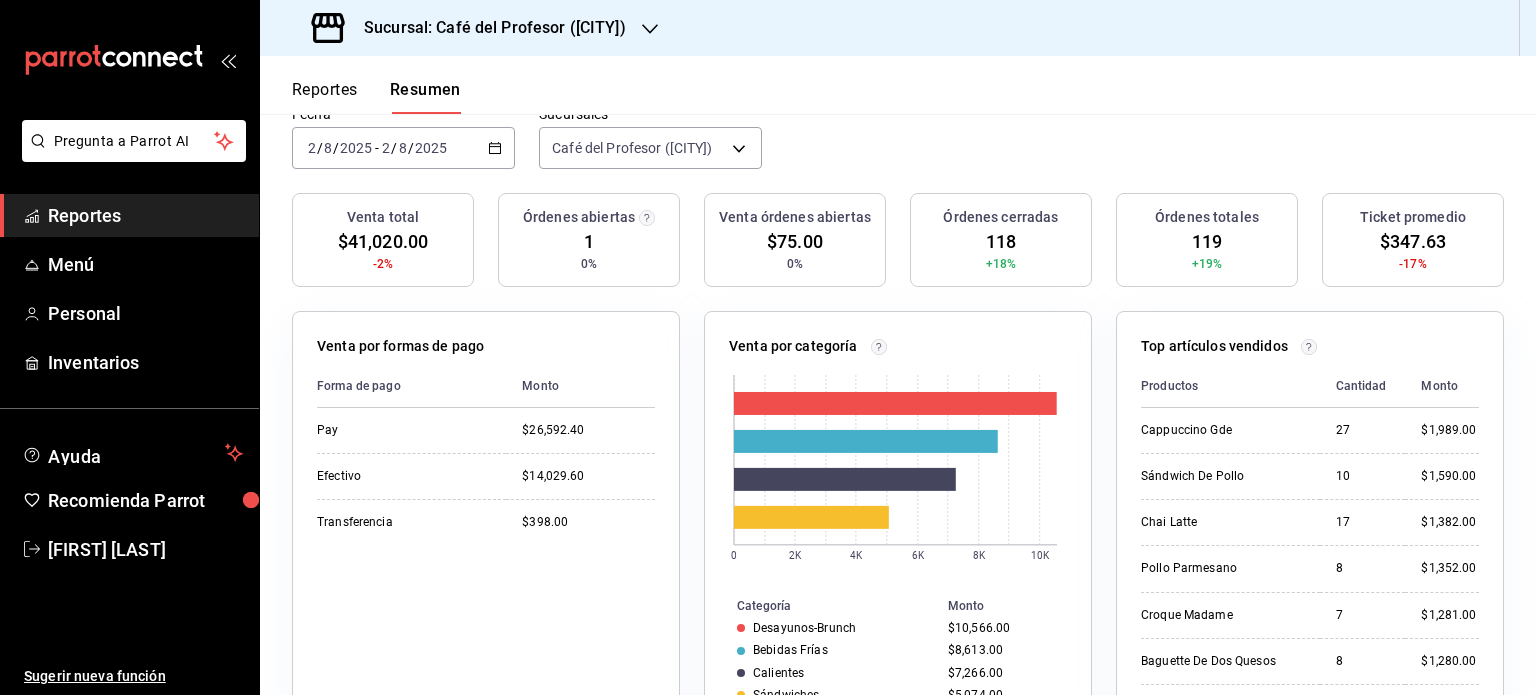 scroll, scrollTop: 5, scrollLeft: 0, axis: vertical 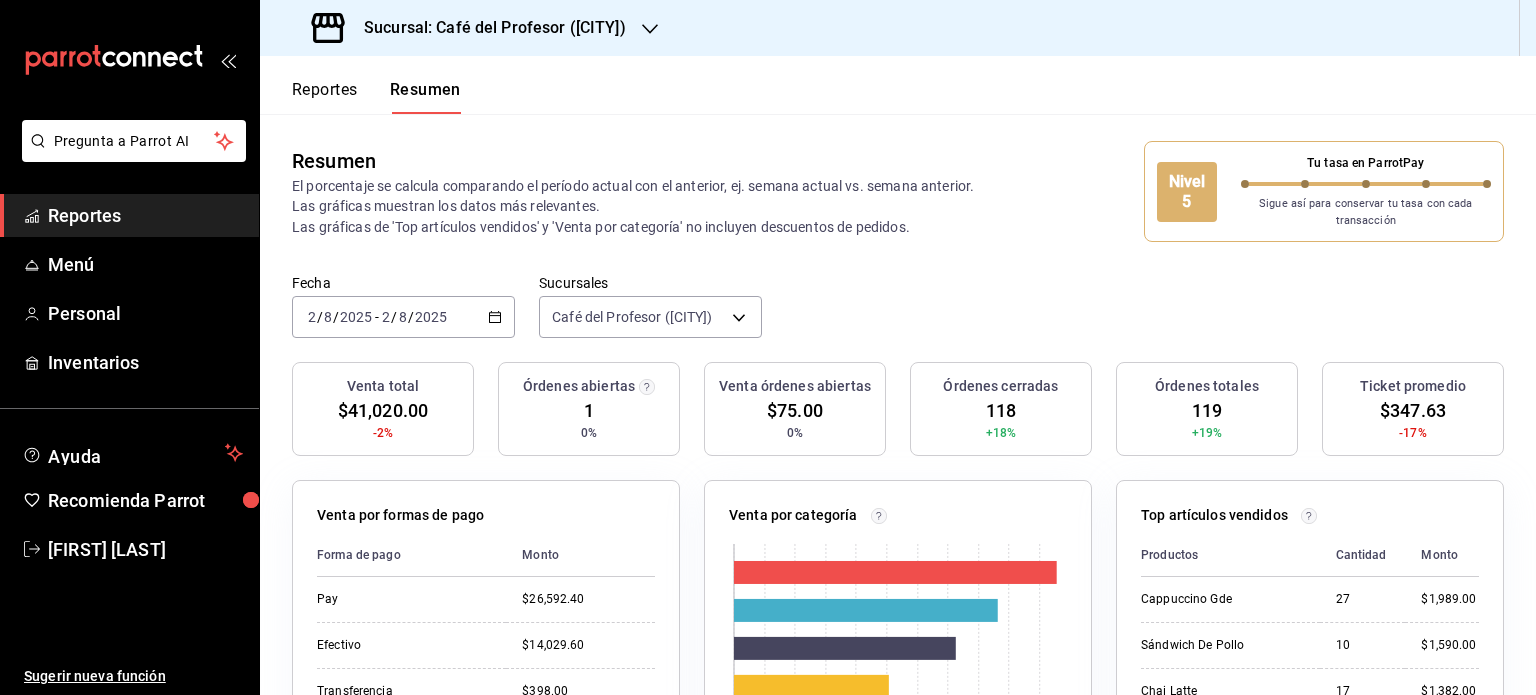 click on "Reportes" at bounding box center (325, 97) 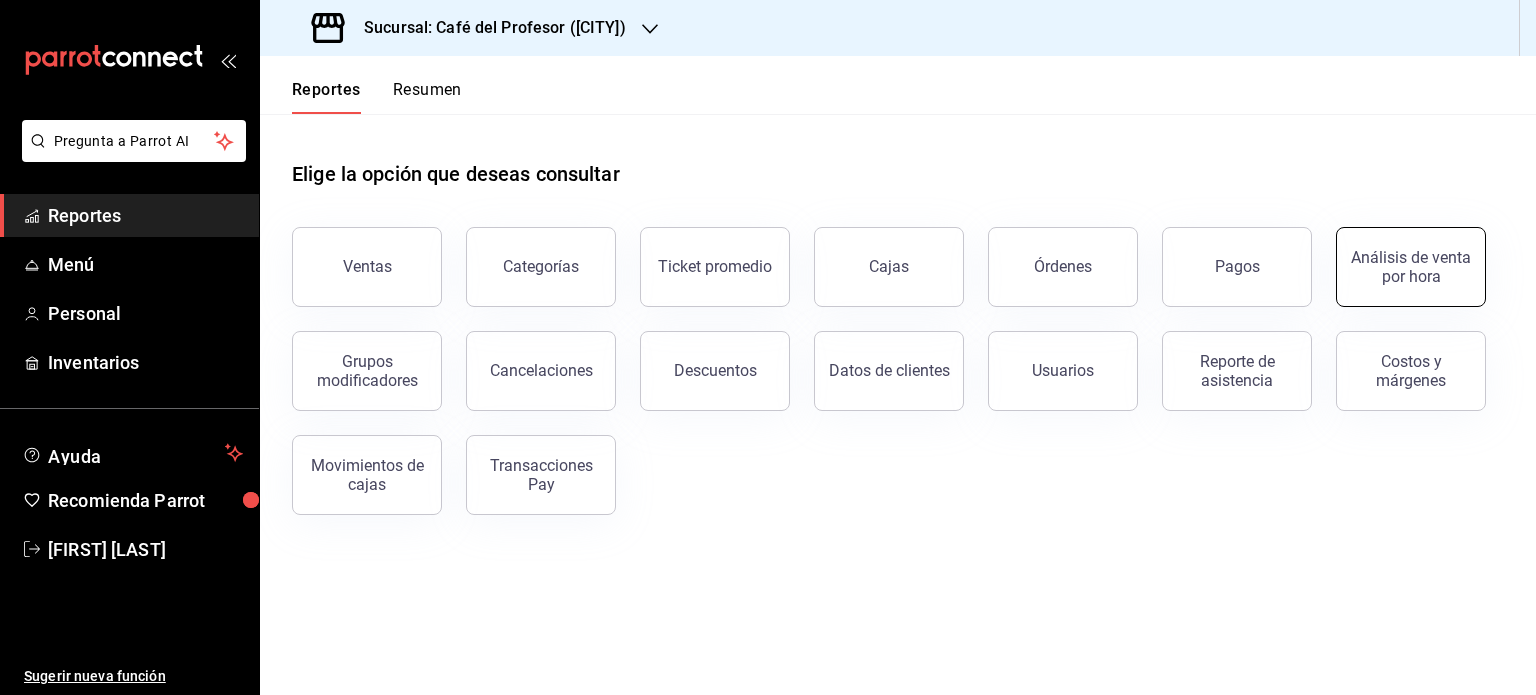click on "Análisis de venta por hora" at bounding box center (1411, 267) 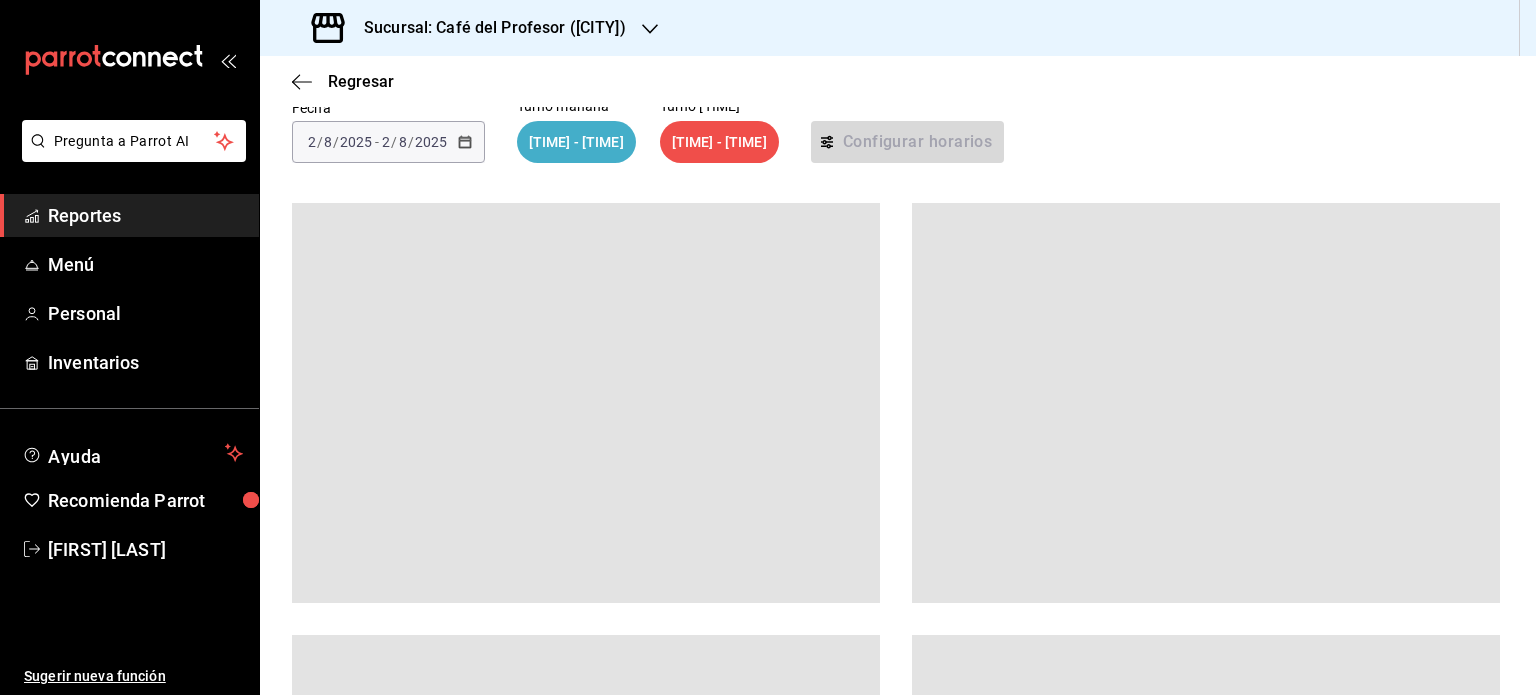 scroll, scrollTop: 164, scrollLeft: 0, axis: vertical 